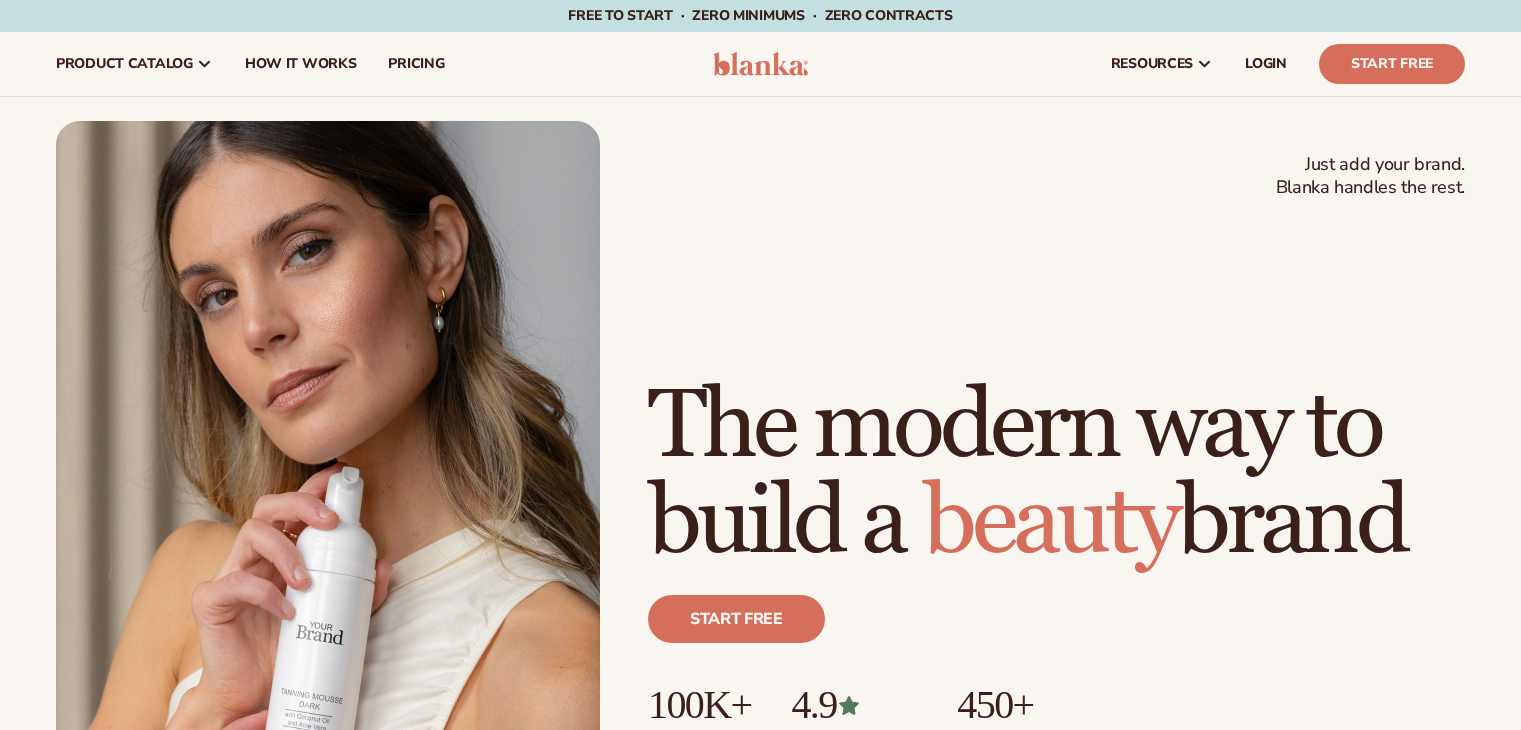 scroll, scrollTop: 0, scrollLeft: 0, axis: both 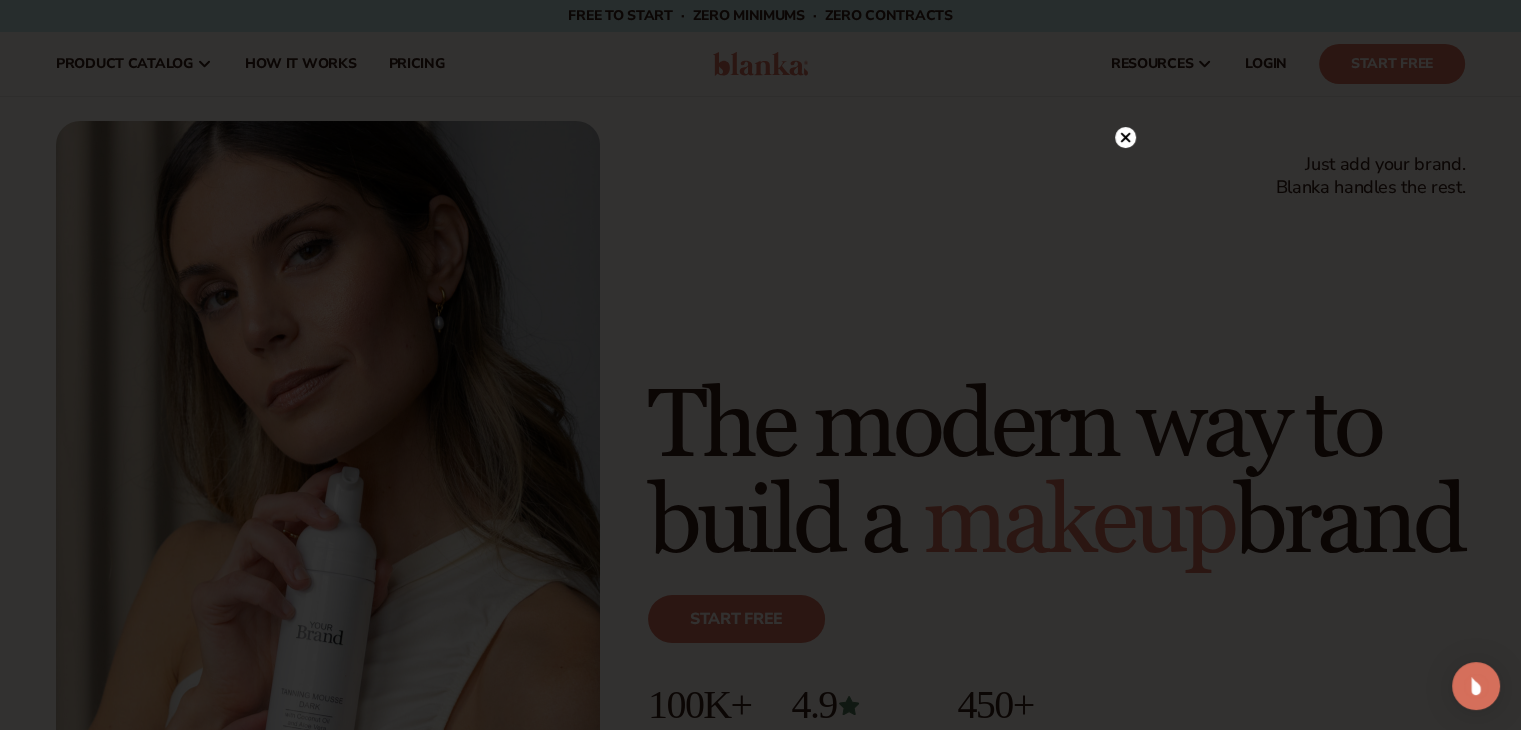 click 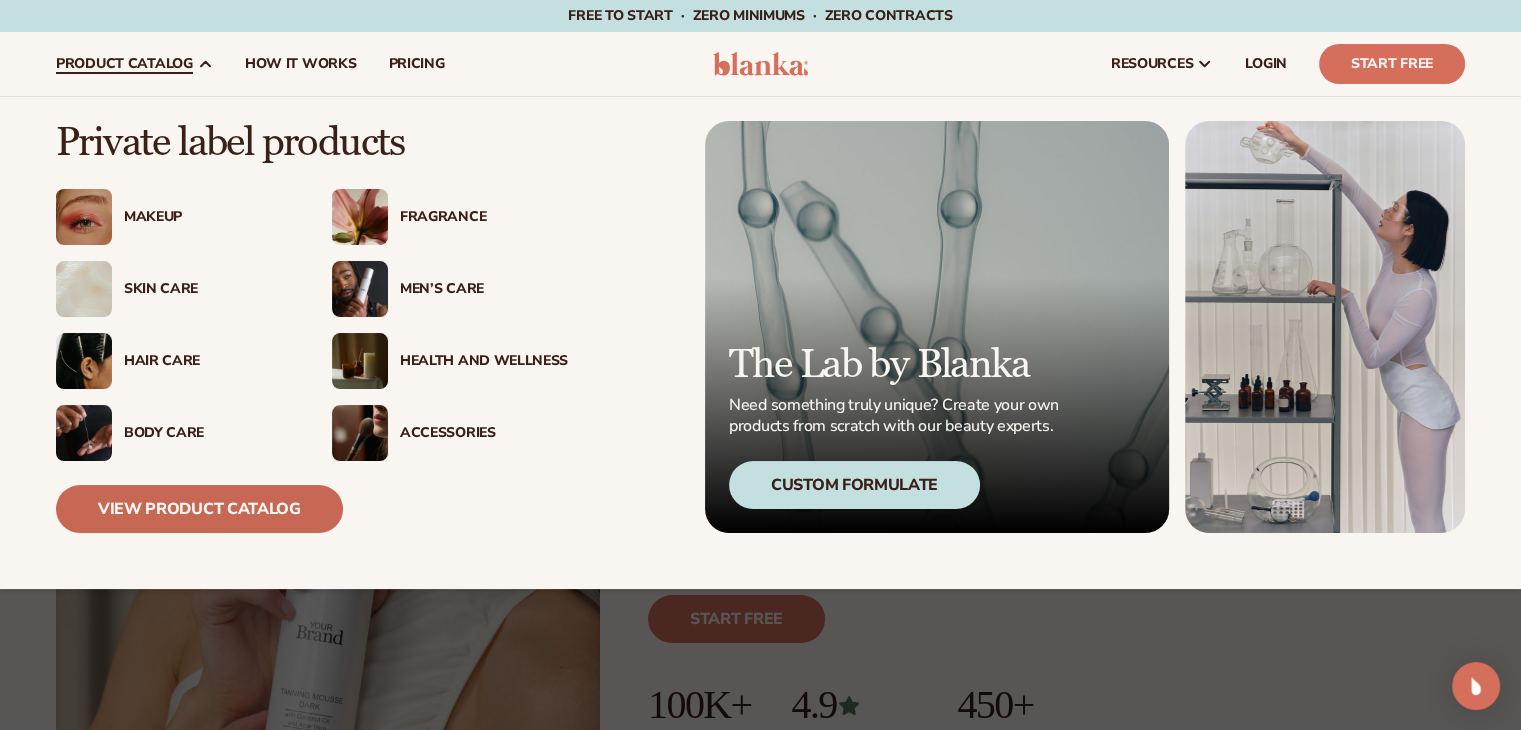 click on "View Product Catalog" at bounding box center (199, 509) 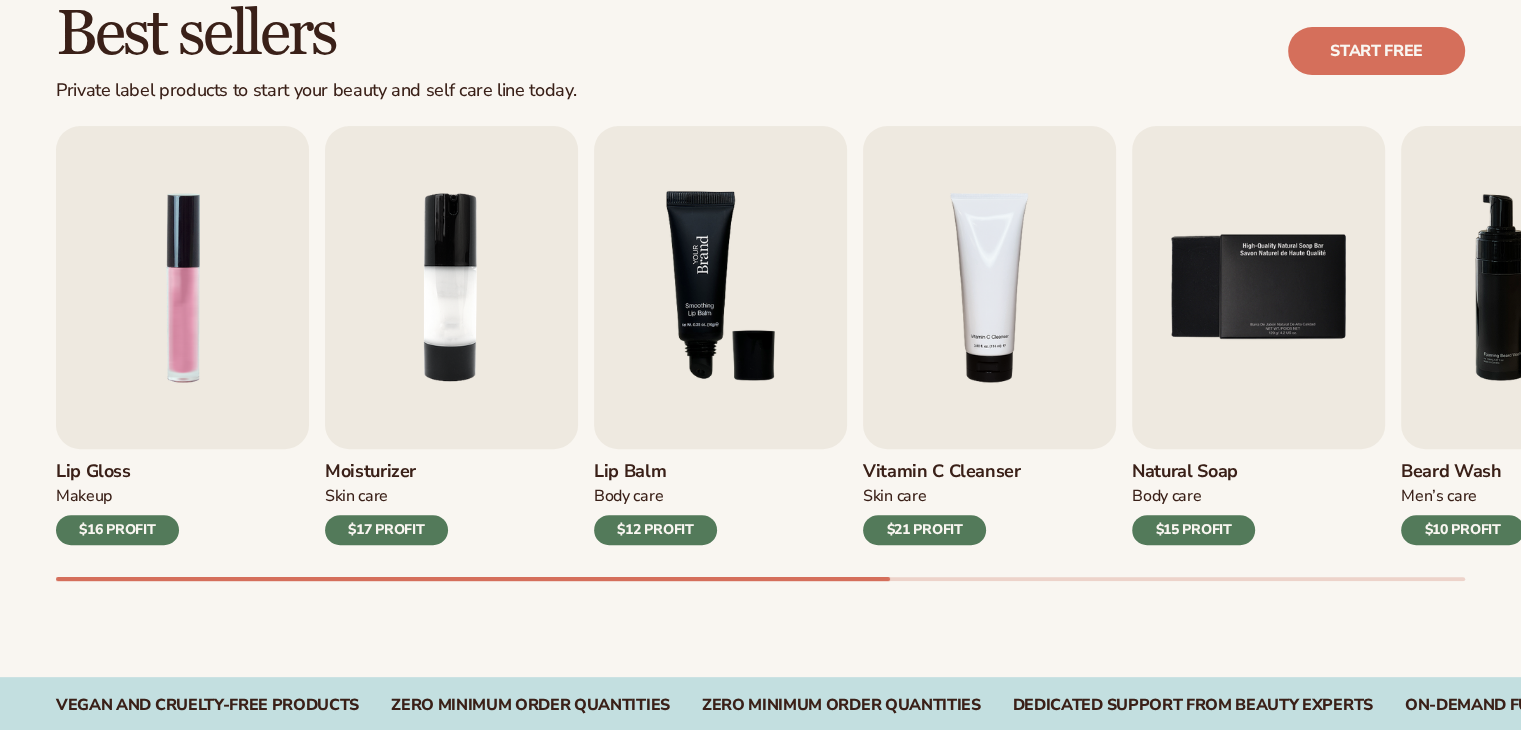 scroll, scrollTop: 600, scrollLeft: 0, axis: vertical 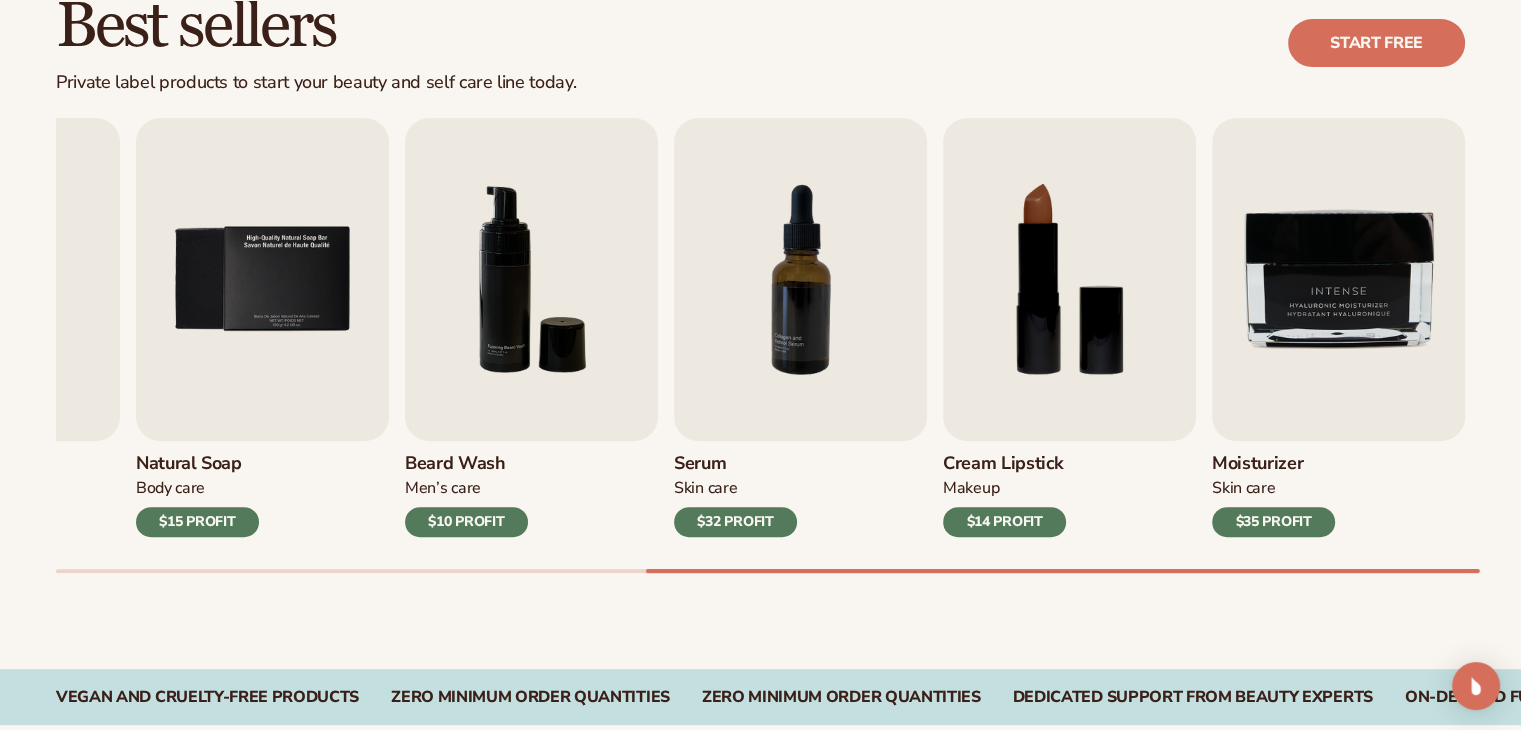 click on "Best sellers Private label products to start your beauty and self care line today.
Start free" at bounding box center (760, 43) 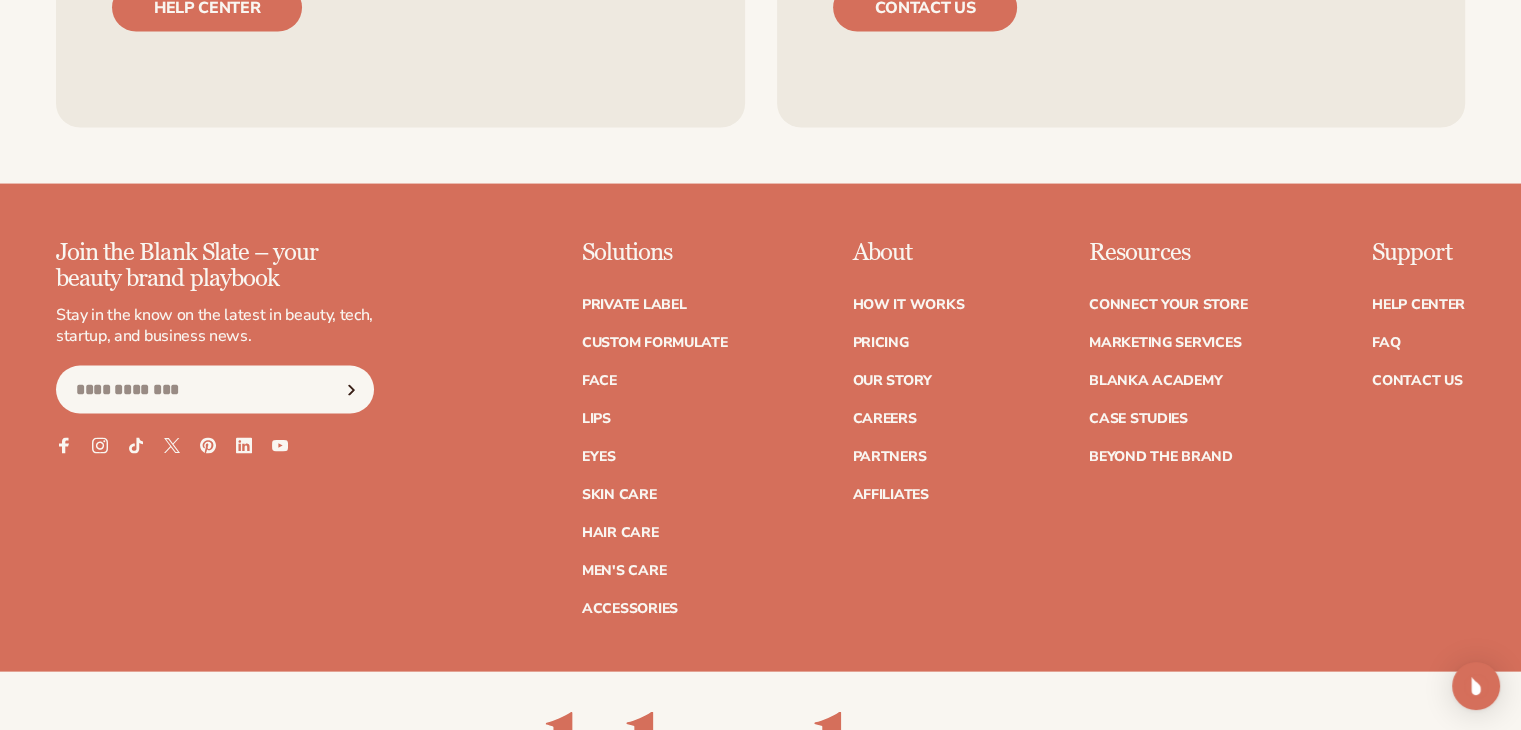 scroll, scrollTop: 4100, scrollLeft: 0, axis: vertical 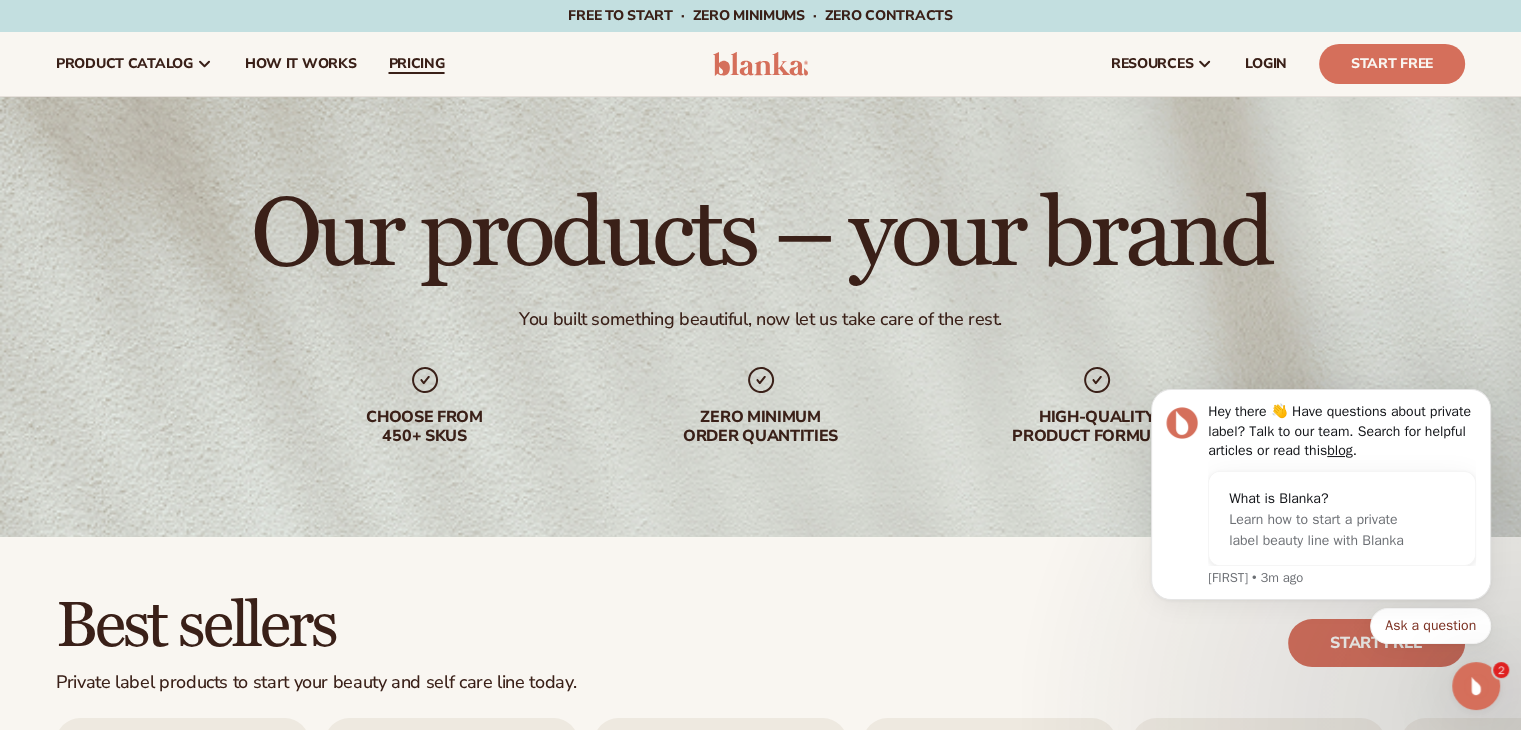 click on "pricing" at bounding box center (416, 64) 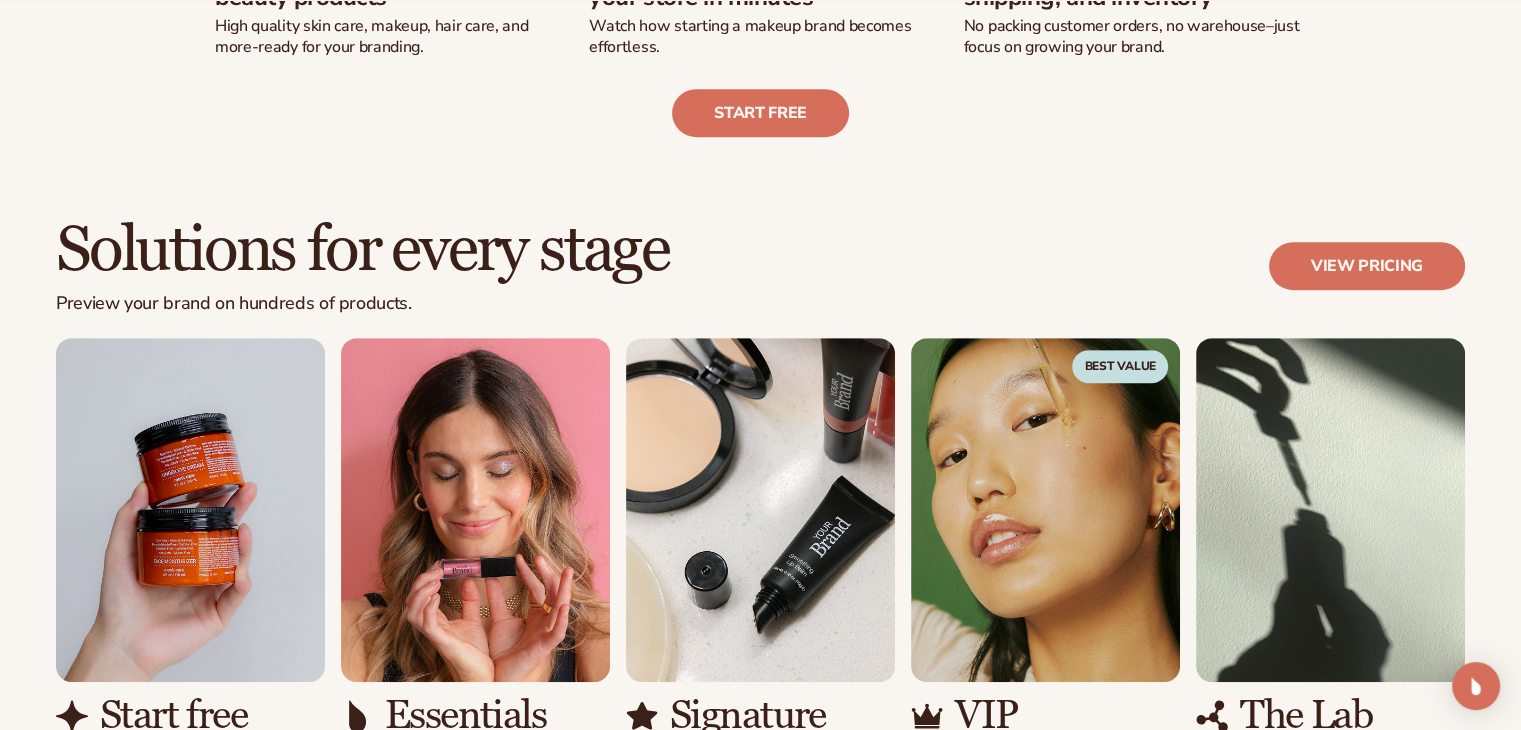scroll, scrollTop: 1400, scrollLeft: 0, axis: vertical 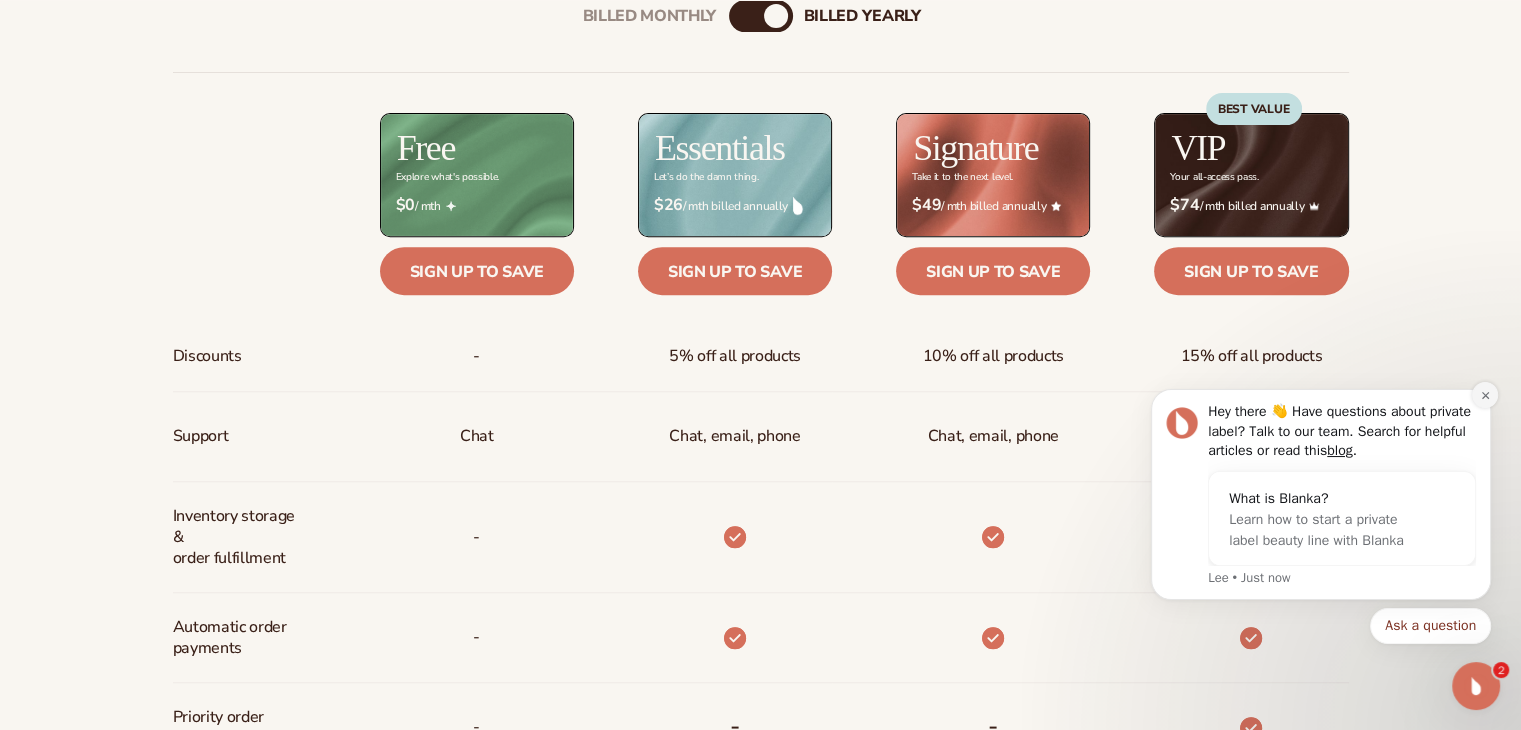 click 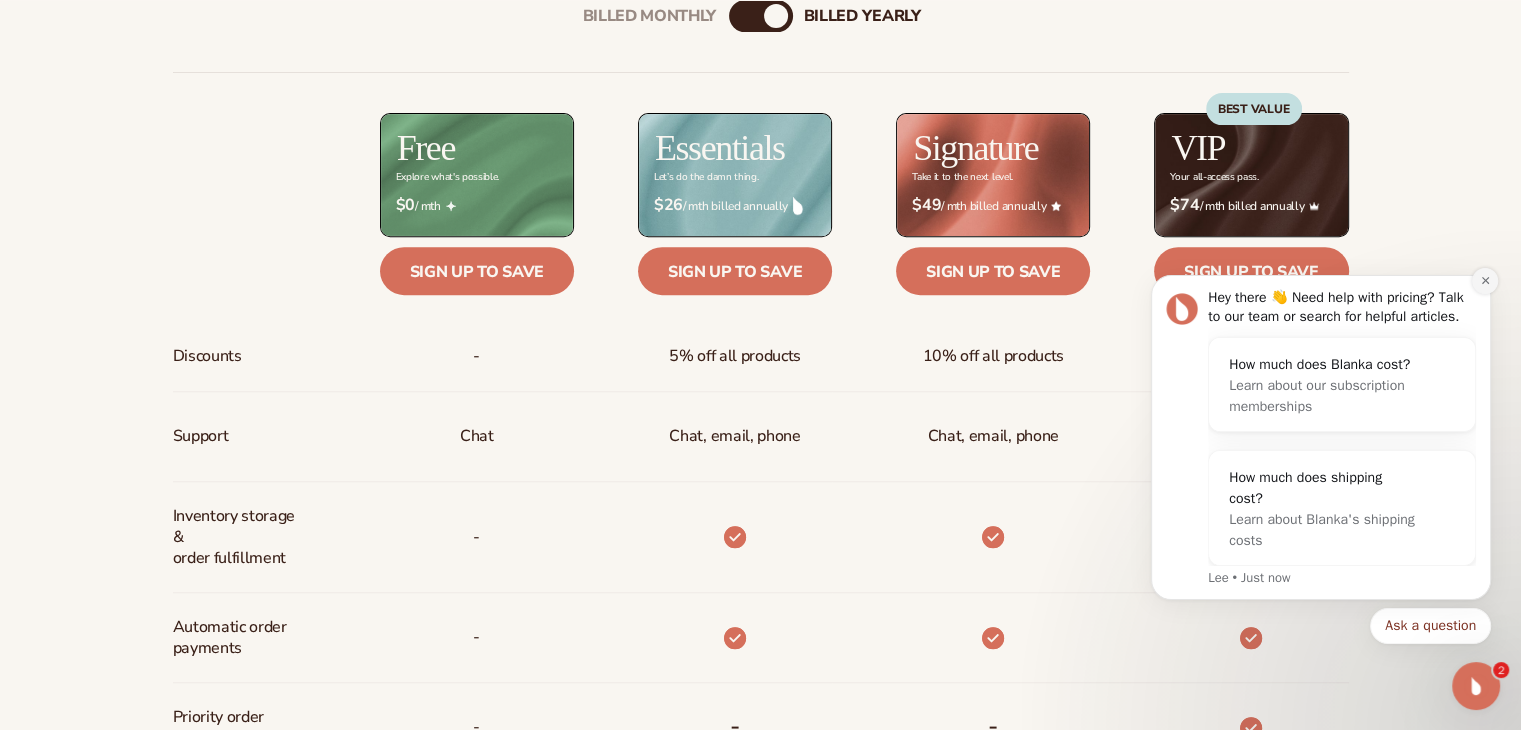 click 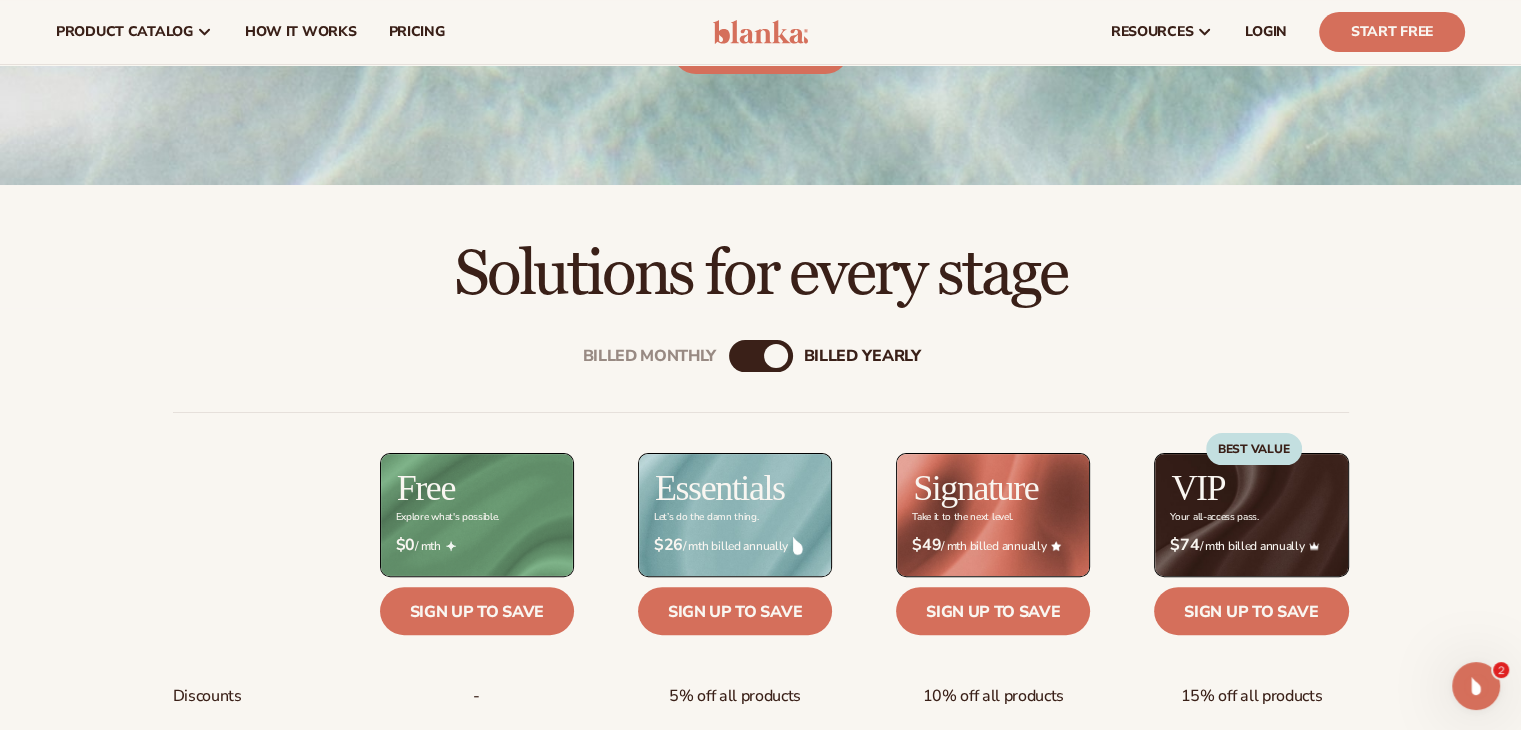 scroll, scrollTop: 0, scrollLeft: 0, axis: both 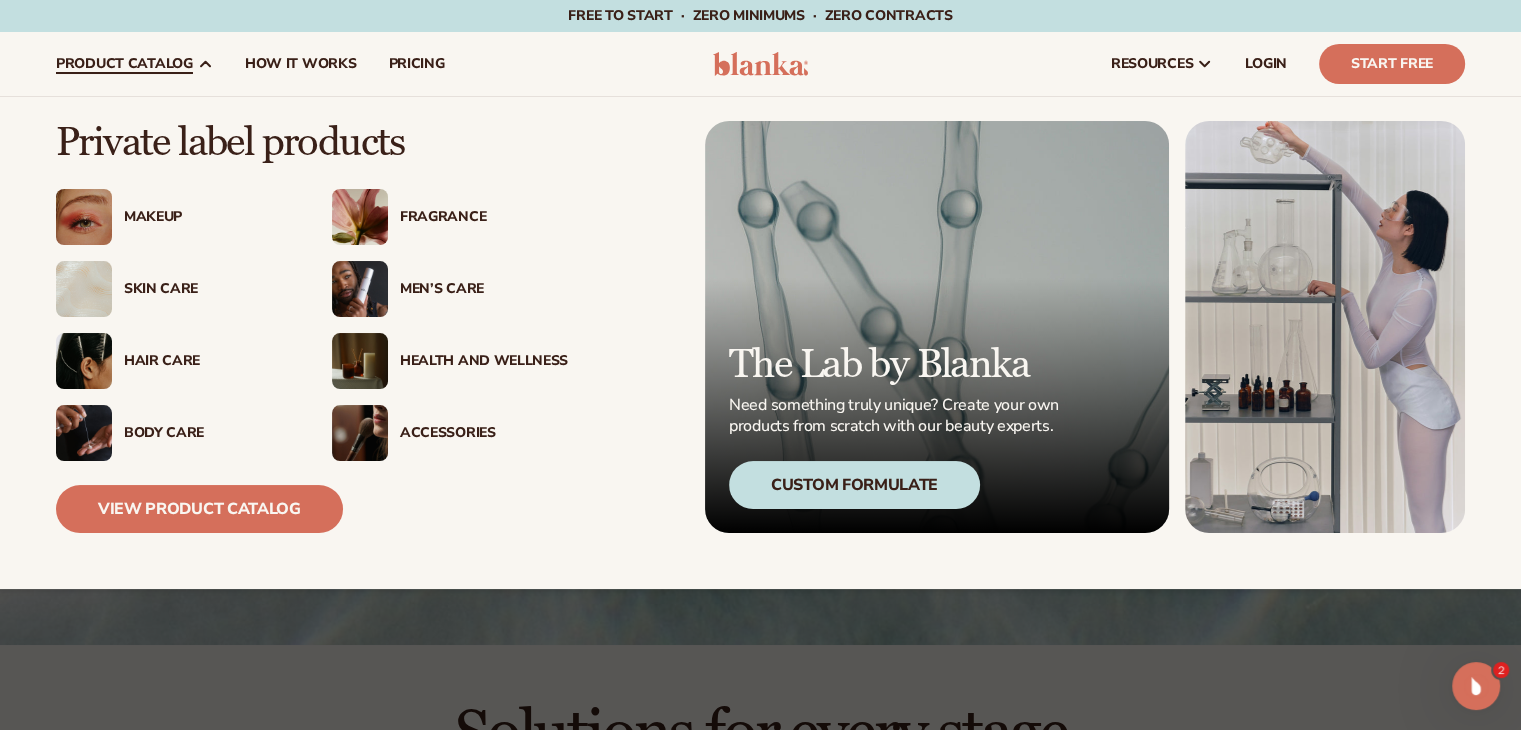 click at bounding box center (360, 217) 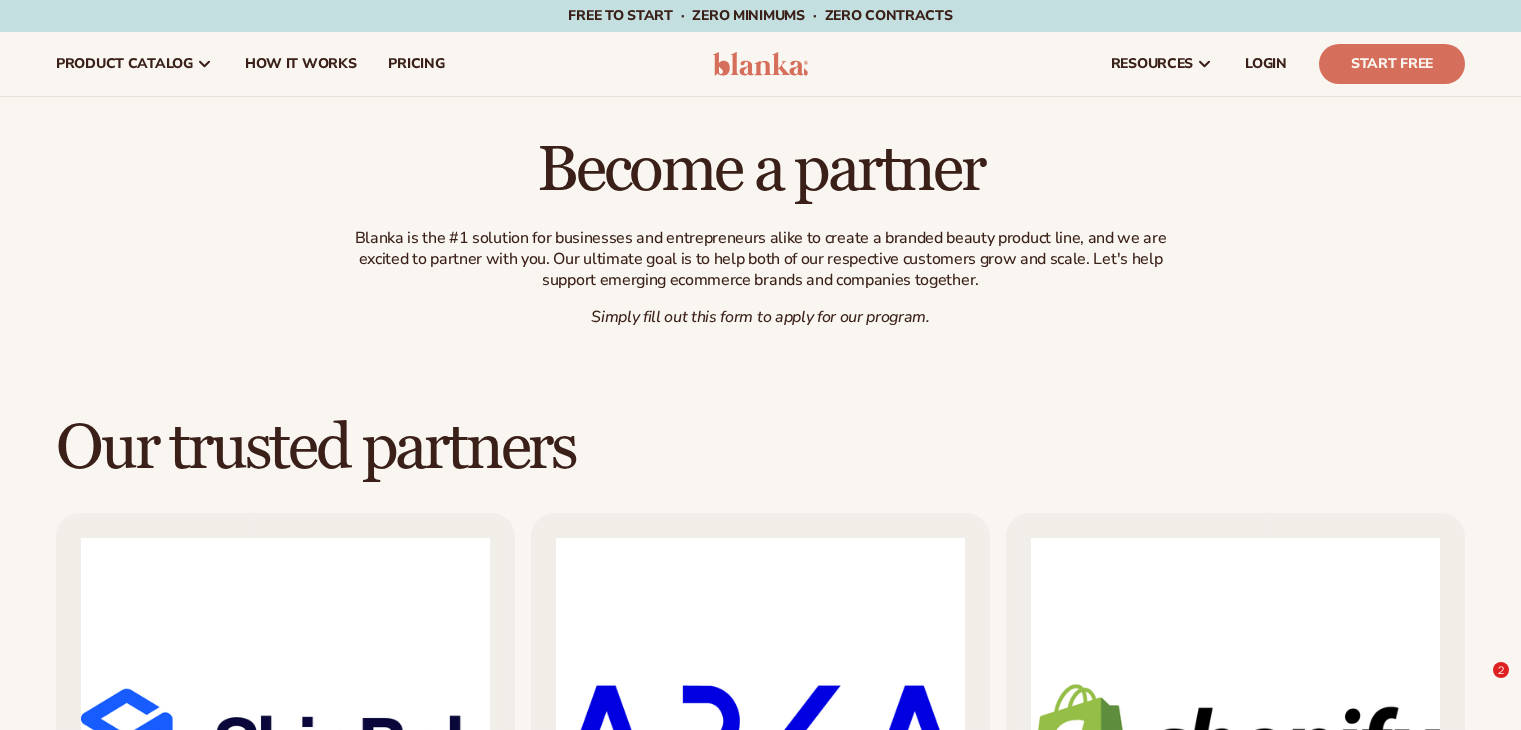 scroll, scrollTop: 0, scrollLeft: 0, axis: both 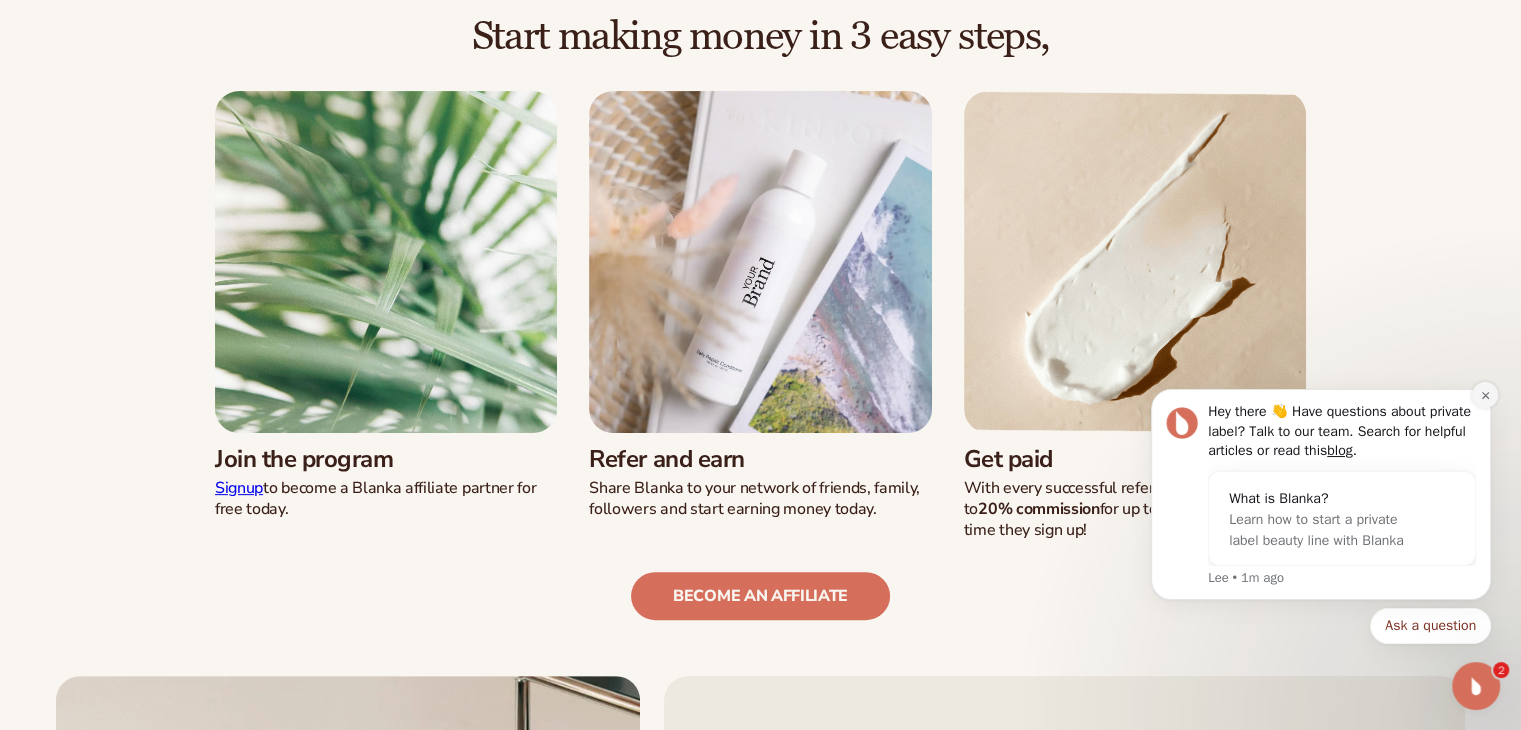 click 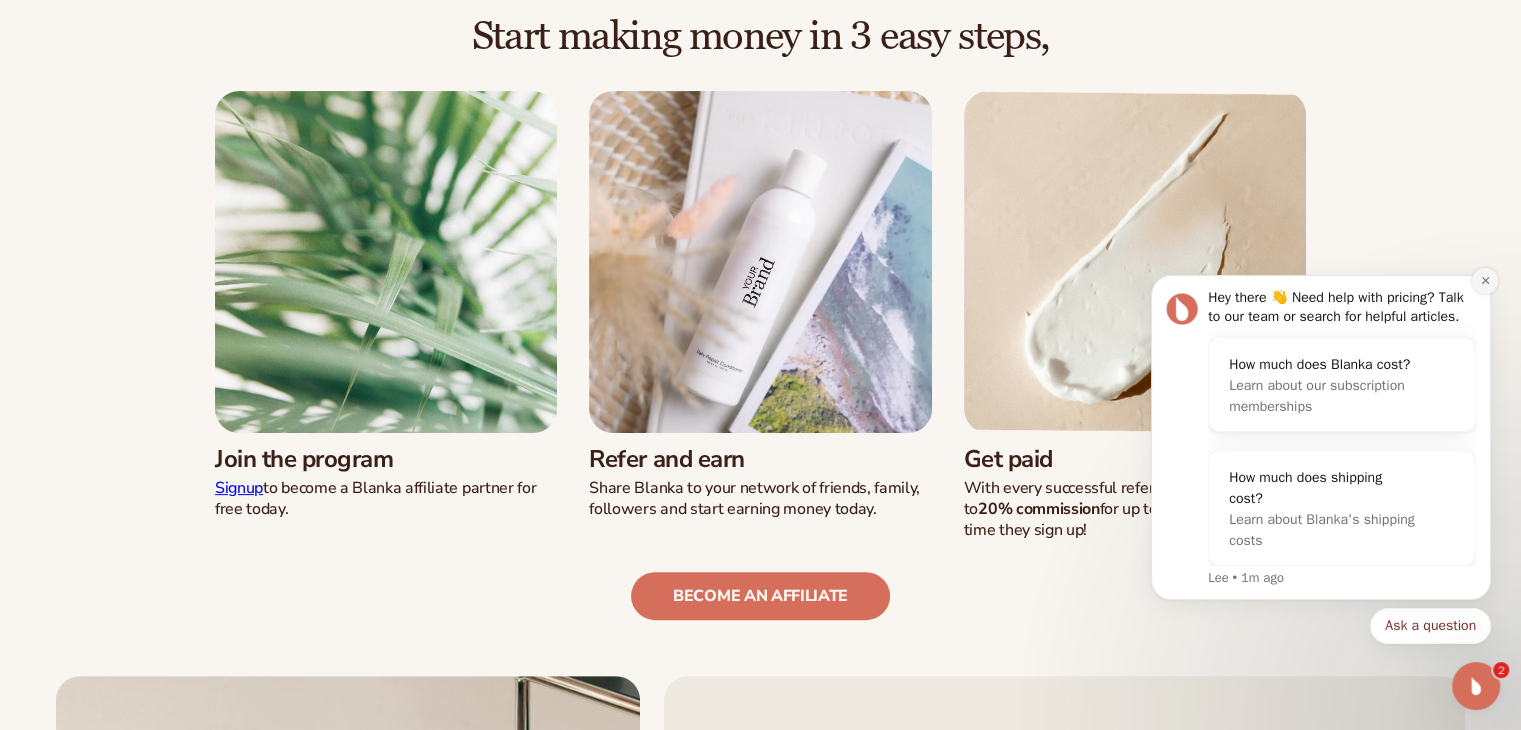 click at bounding box center (1485, 281) 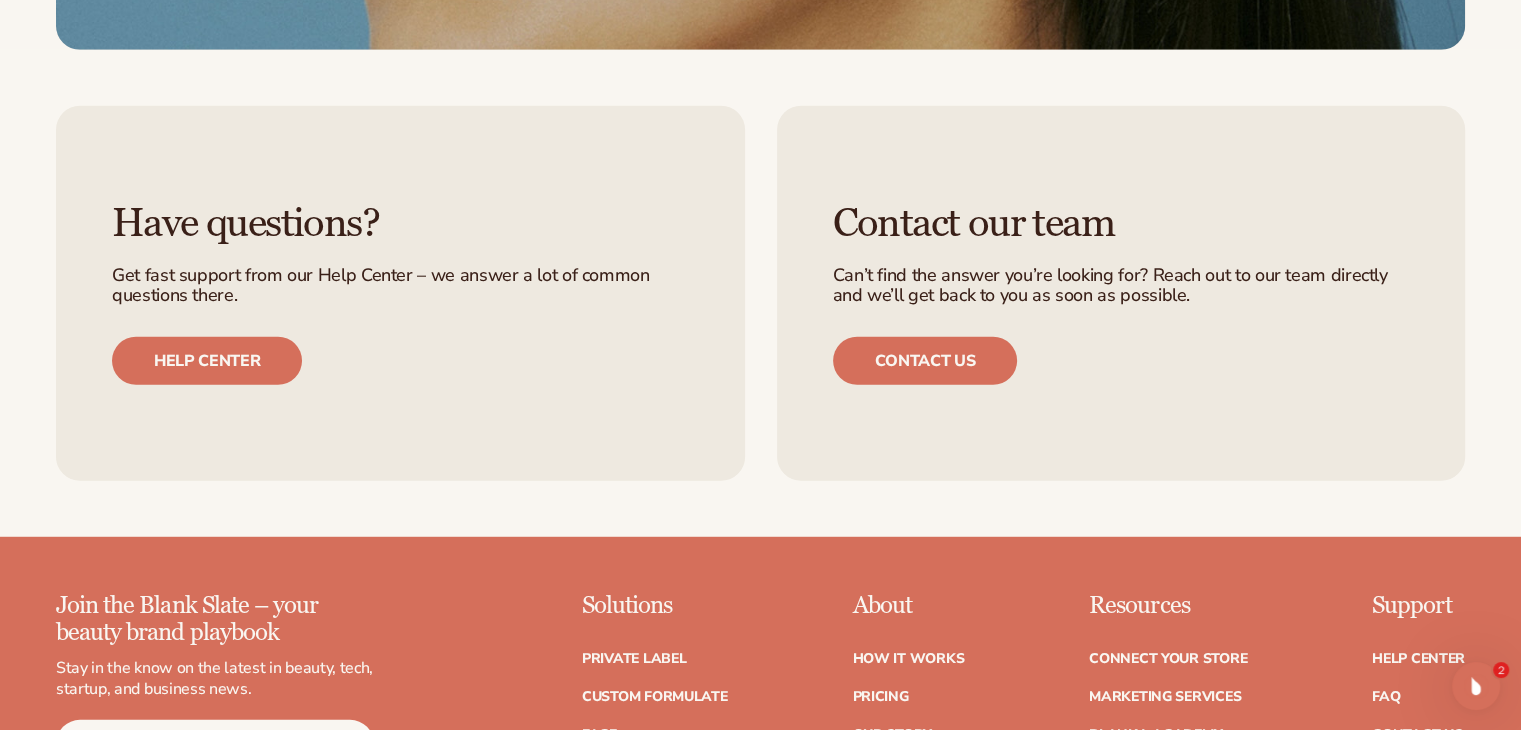 scroll, scrollTop: 5400, scrollLeft: 0, axis: vertical 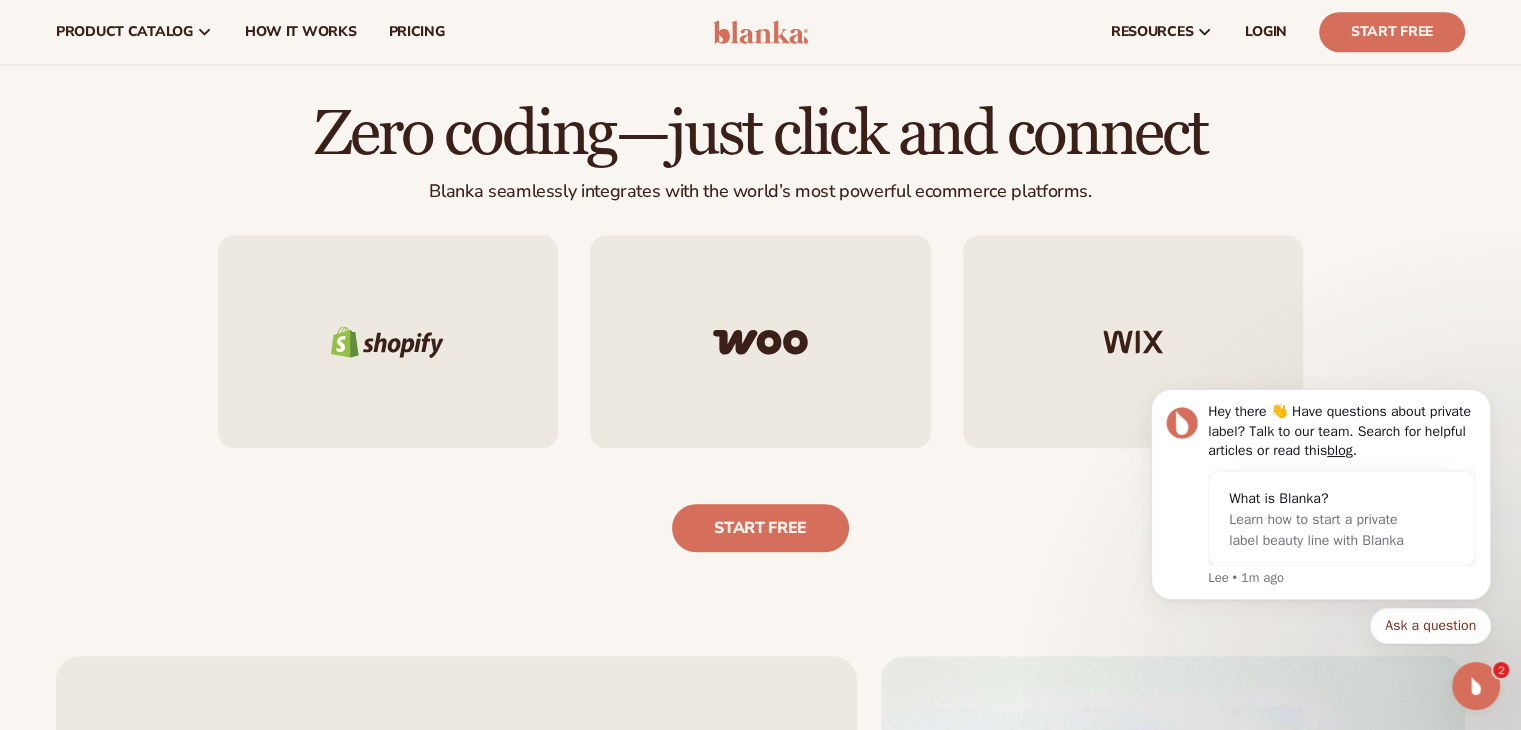 click at bounding box center (760, 342) 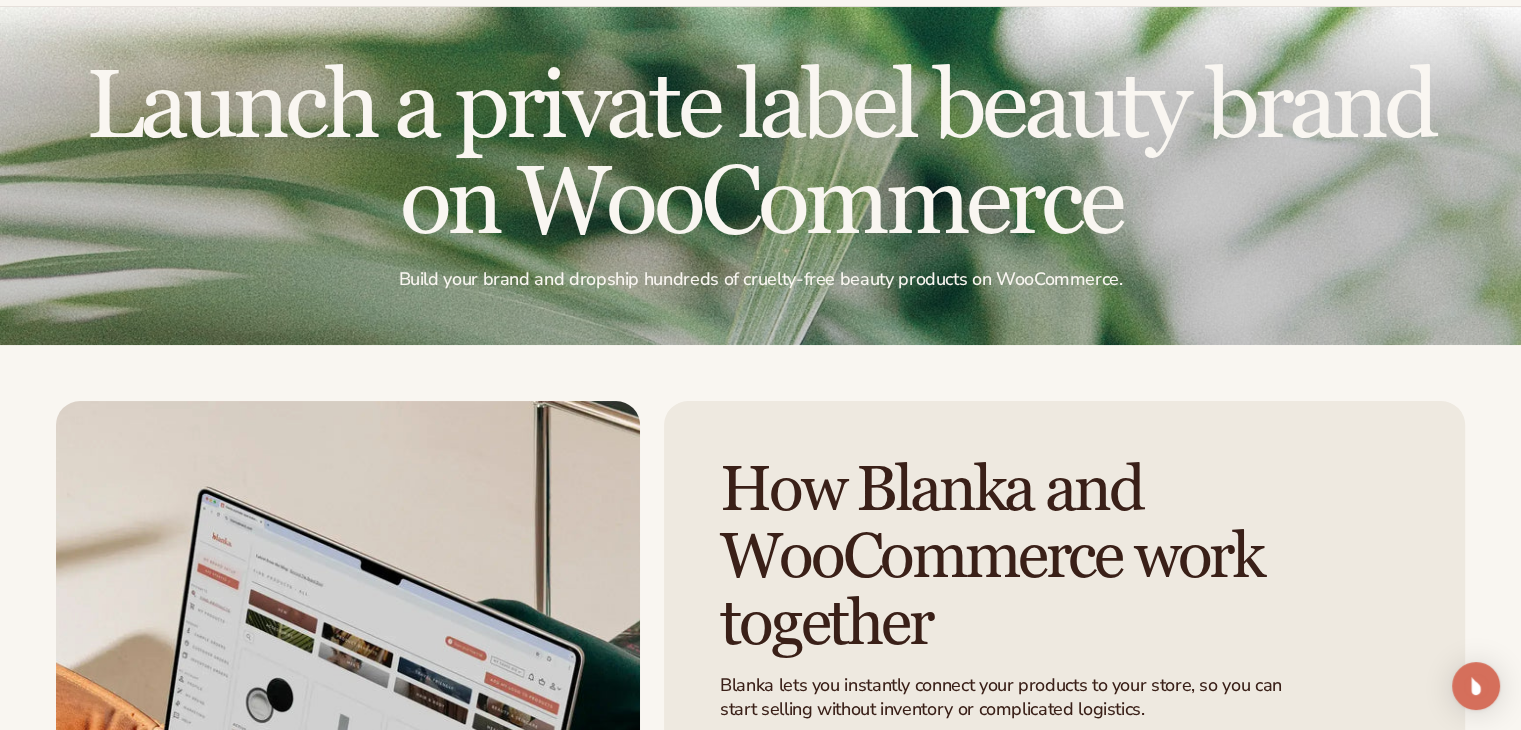 scroll, scrollTop: 400, scrollLeft: 0, axis: vertical 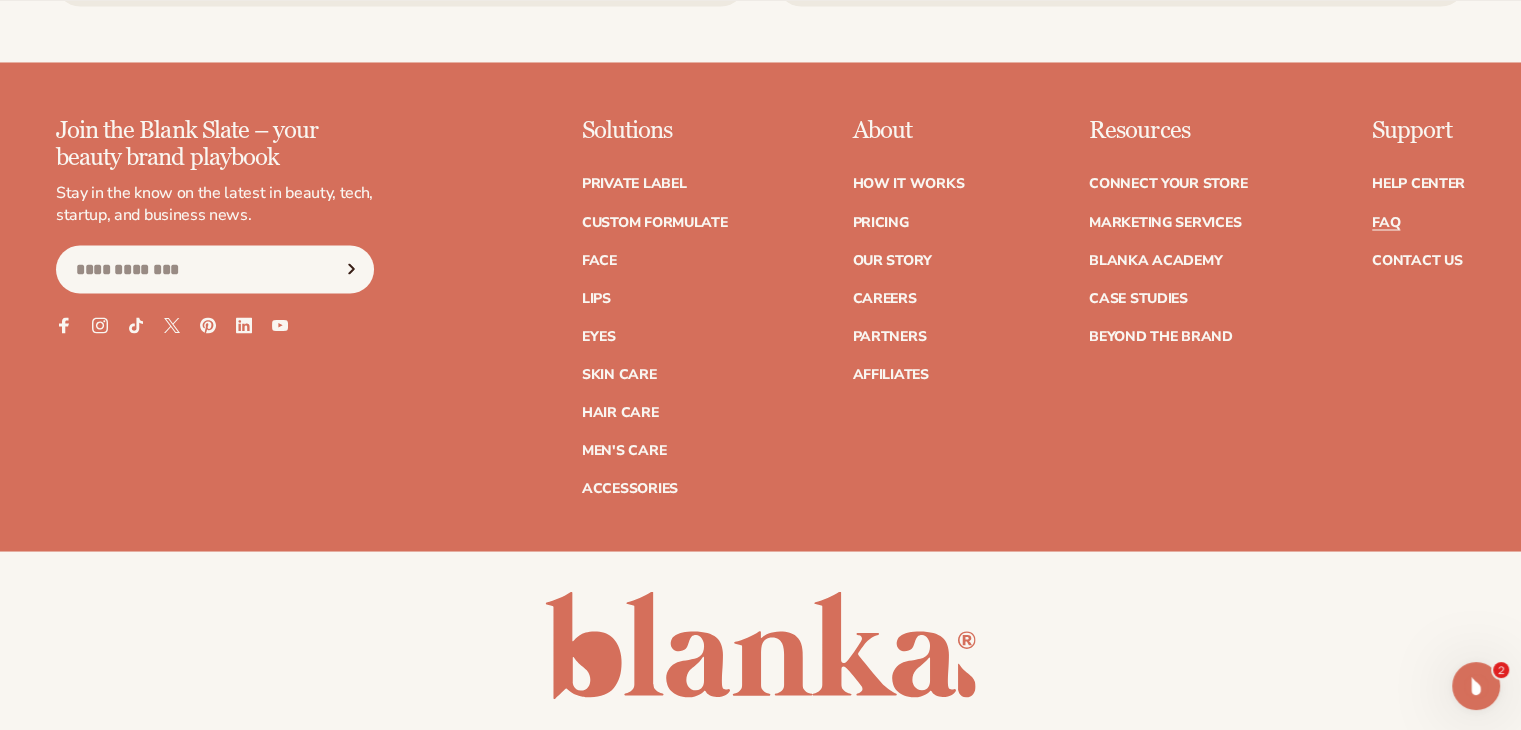 click on "FAQ" at bounding box center [1386, 222] 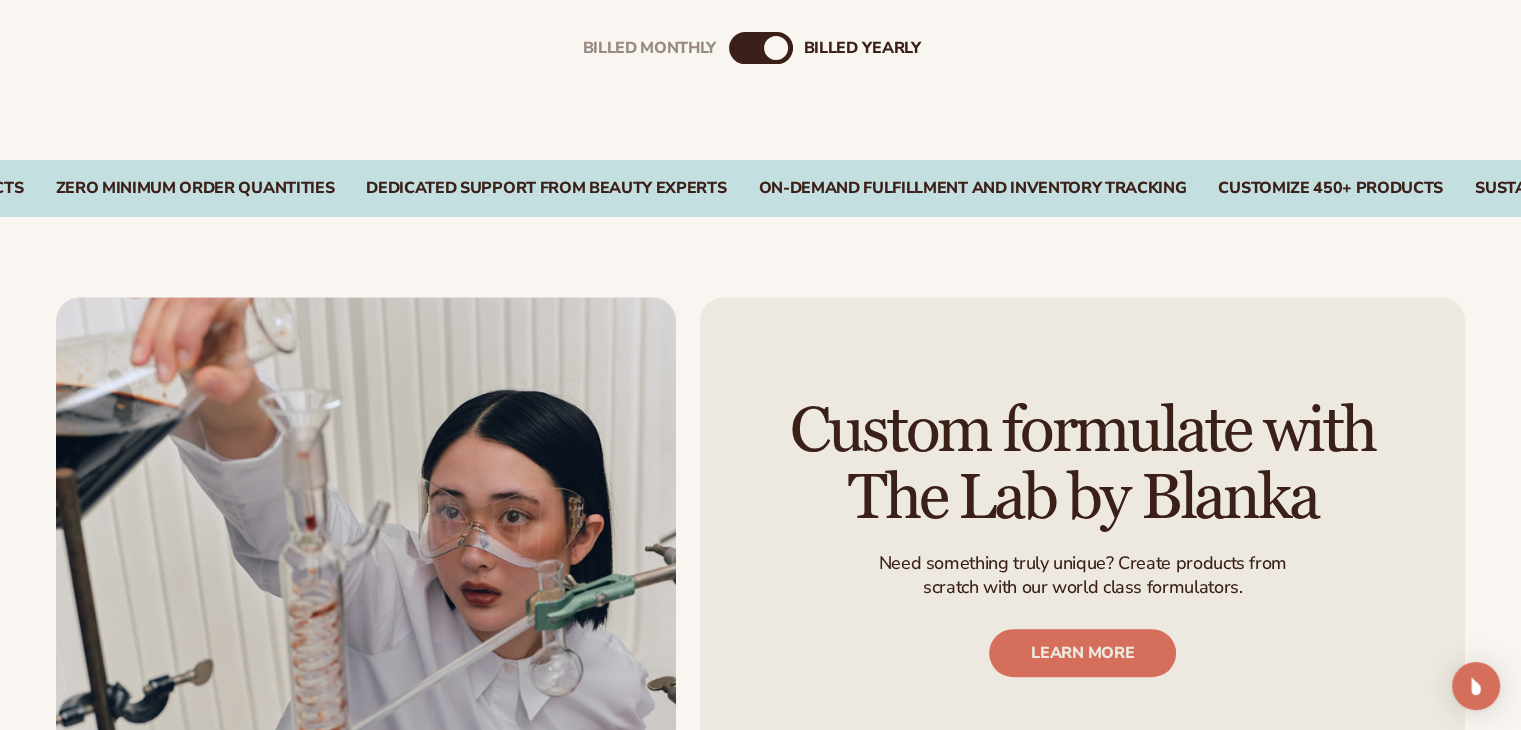 scroll, scrollTop: 800, scrollLeft: 0, axis: vertical 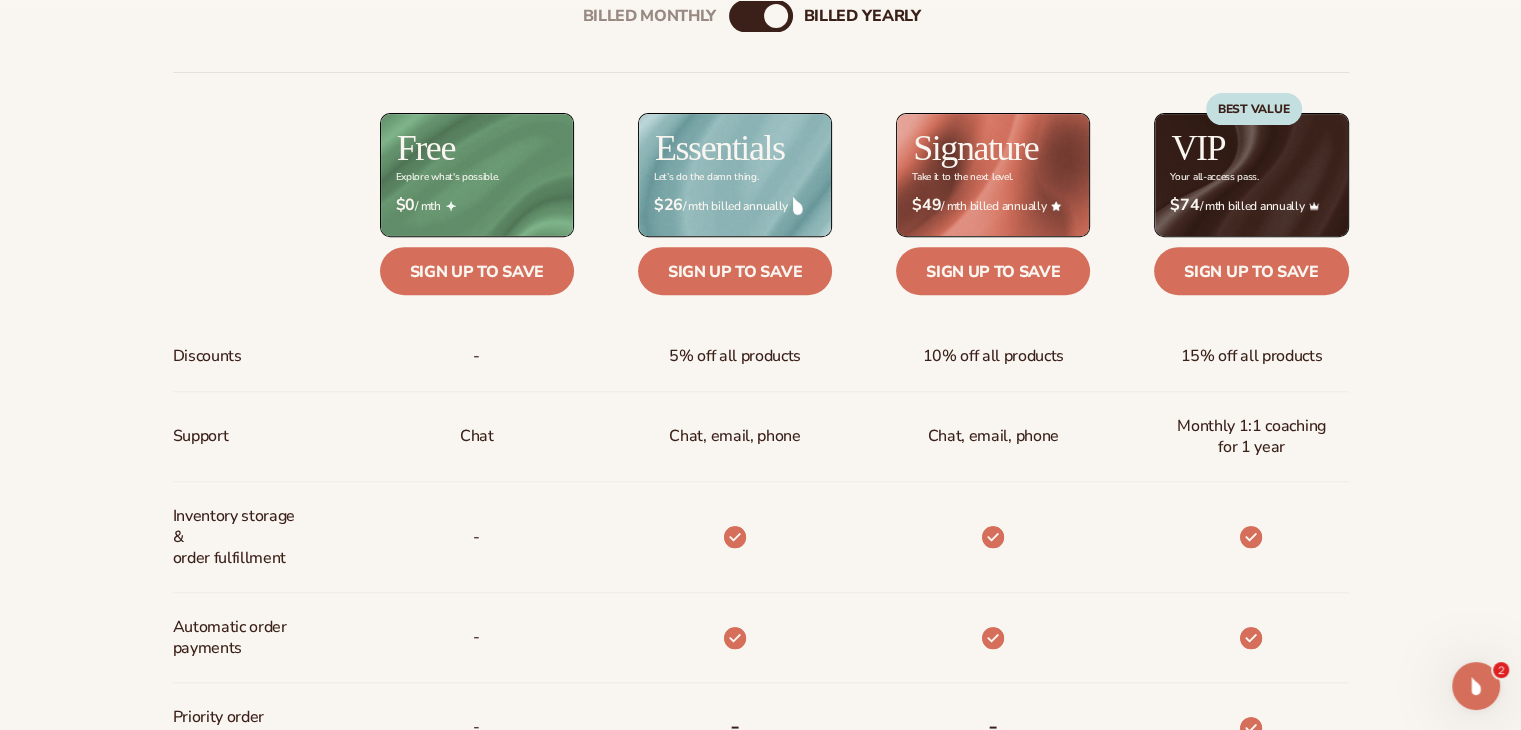 click on "billed Yearly" at bounding box center (776, 16) 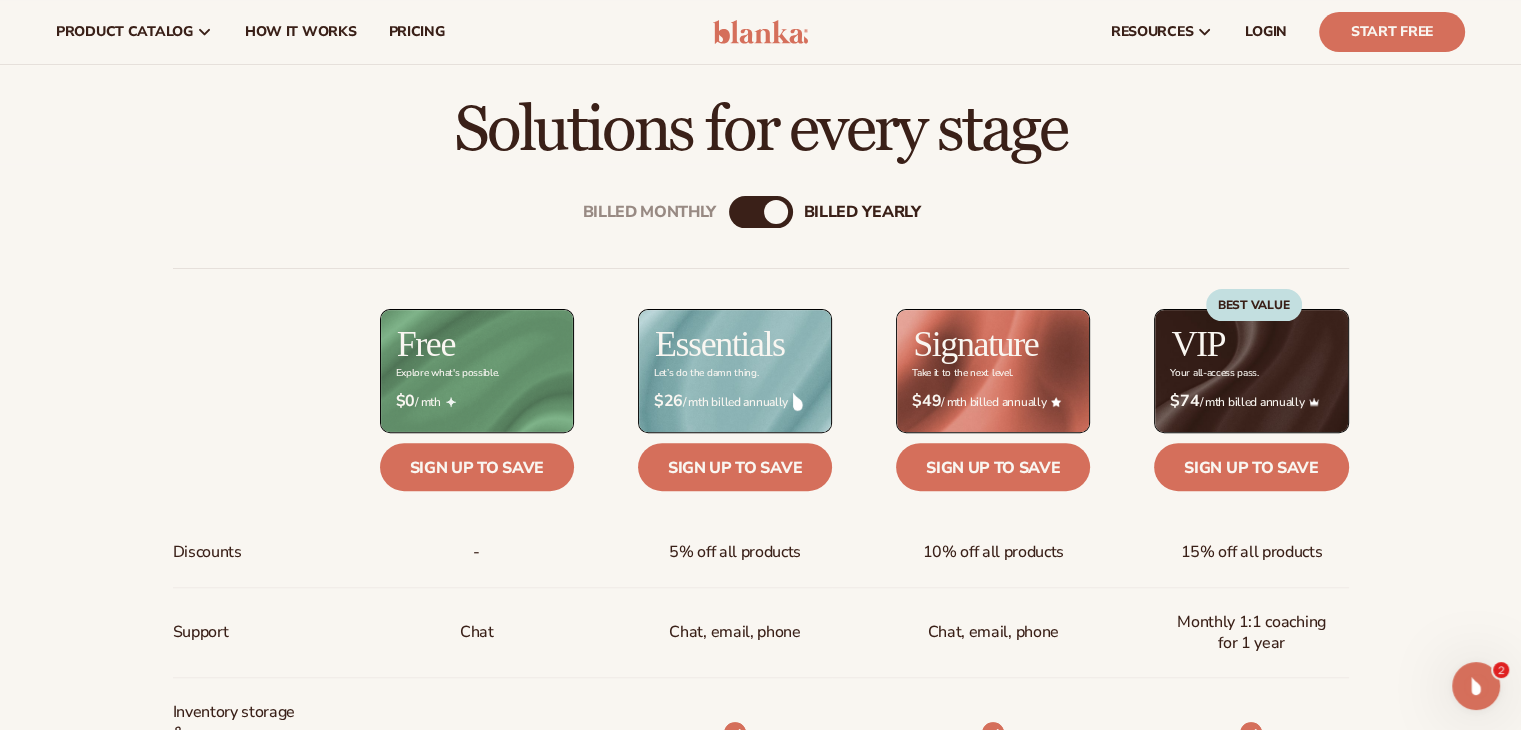 scroll, scrollTop: 600, scrollLeft: 0, axis: vertical 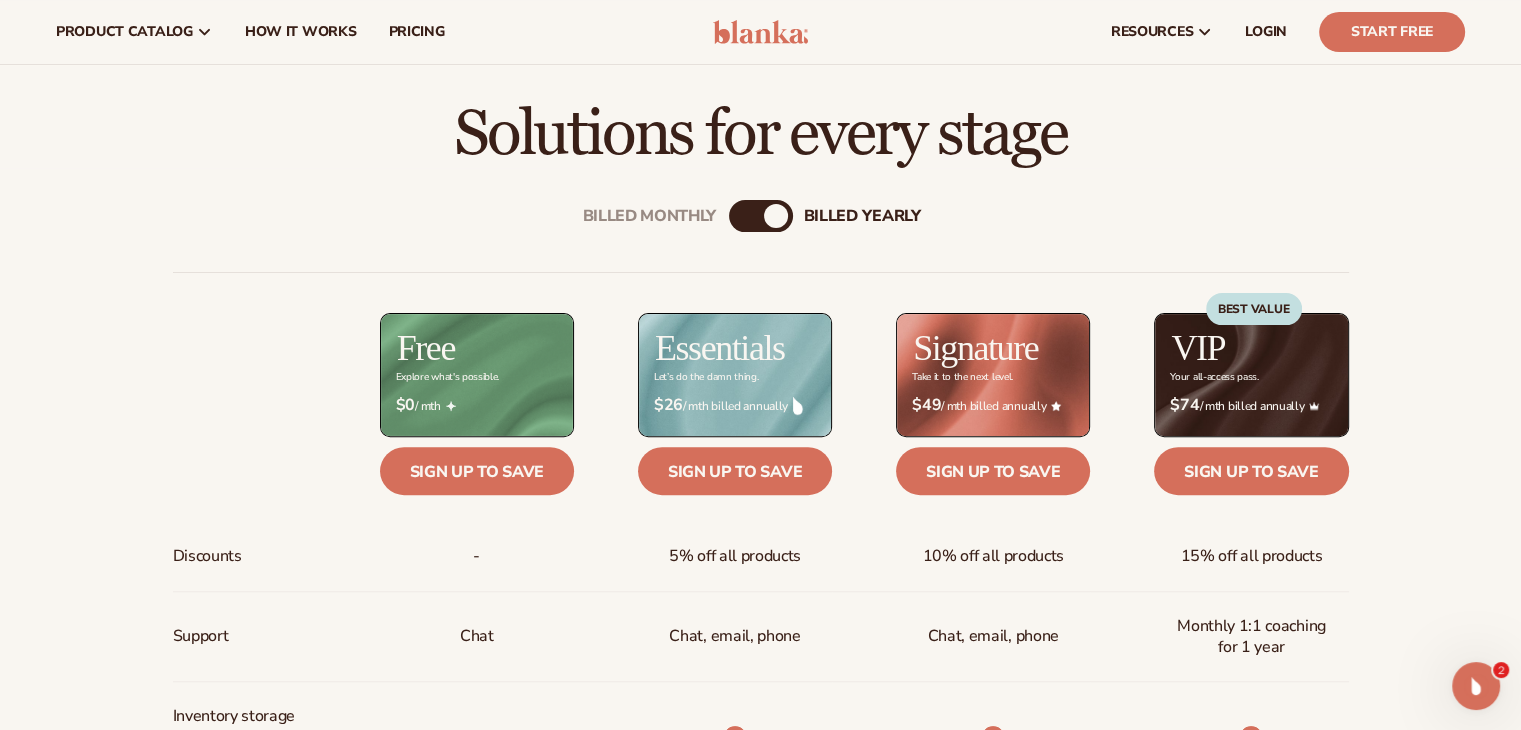 click on "billed Yearly" at bounding box center (776, 216) 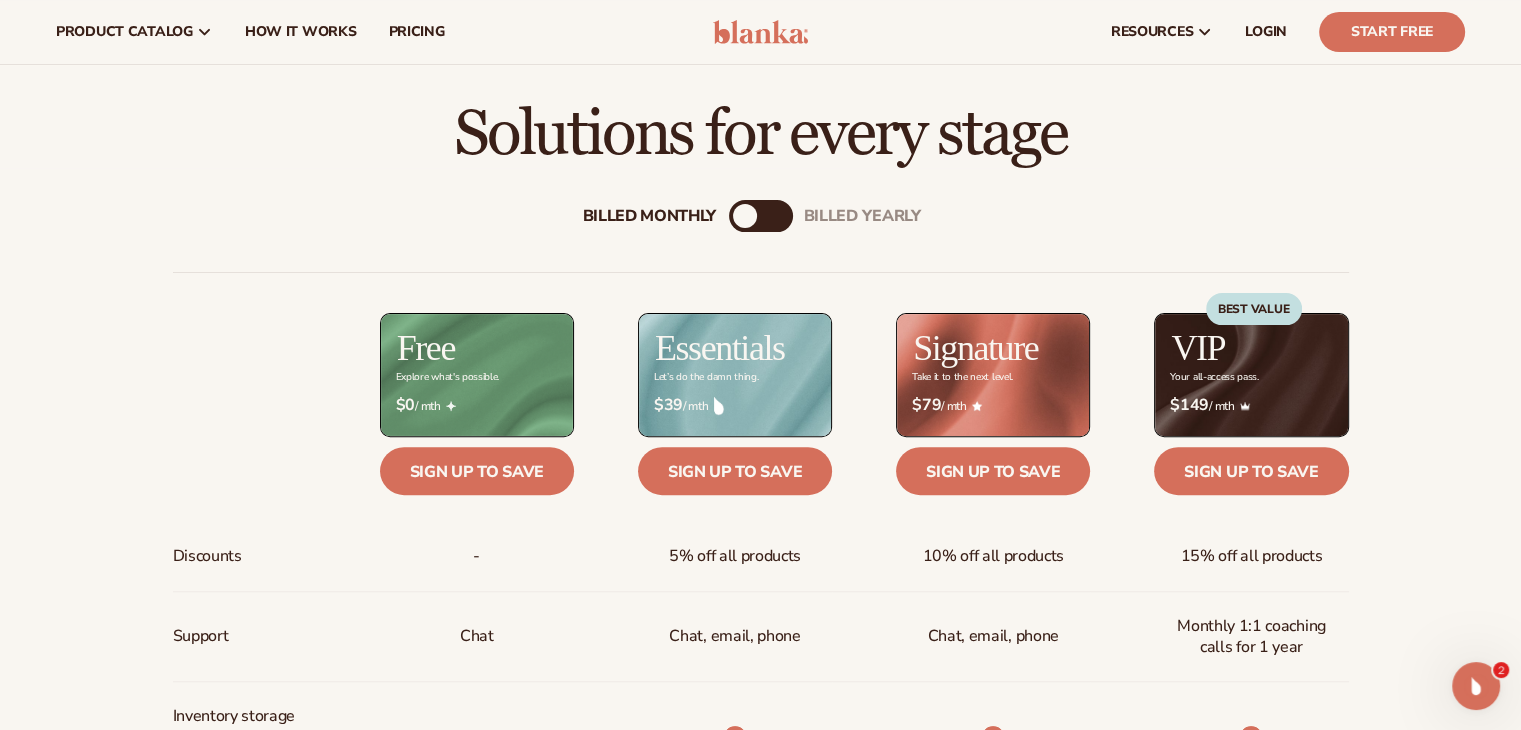 click on "billed Yearly" at bounding box center [781, 216] 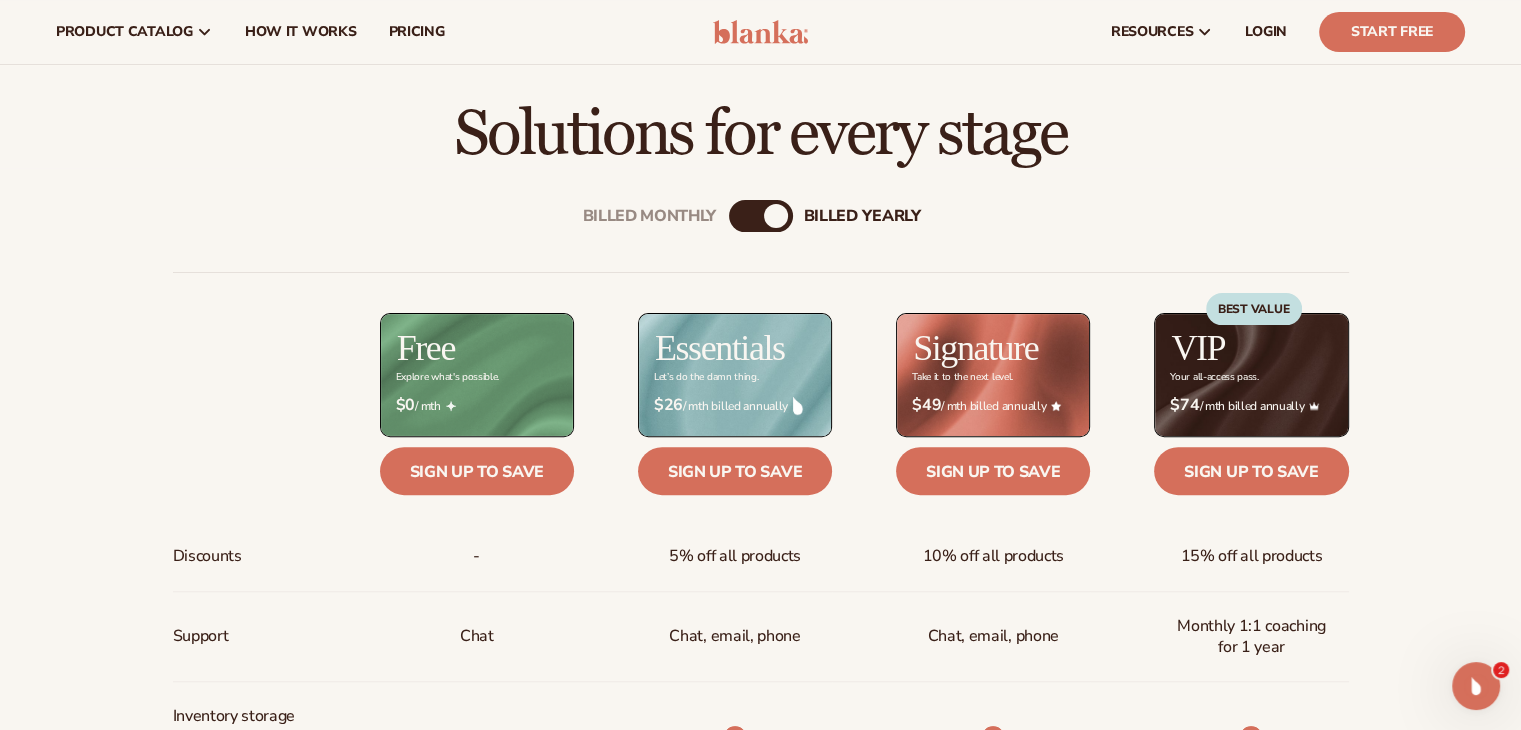 click on "Billed Monthly" at bounding box center [741, 216] 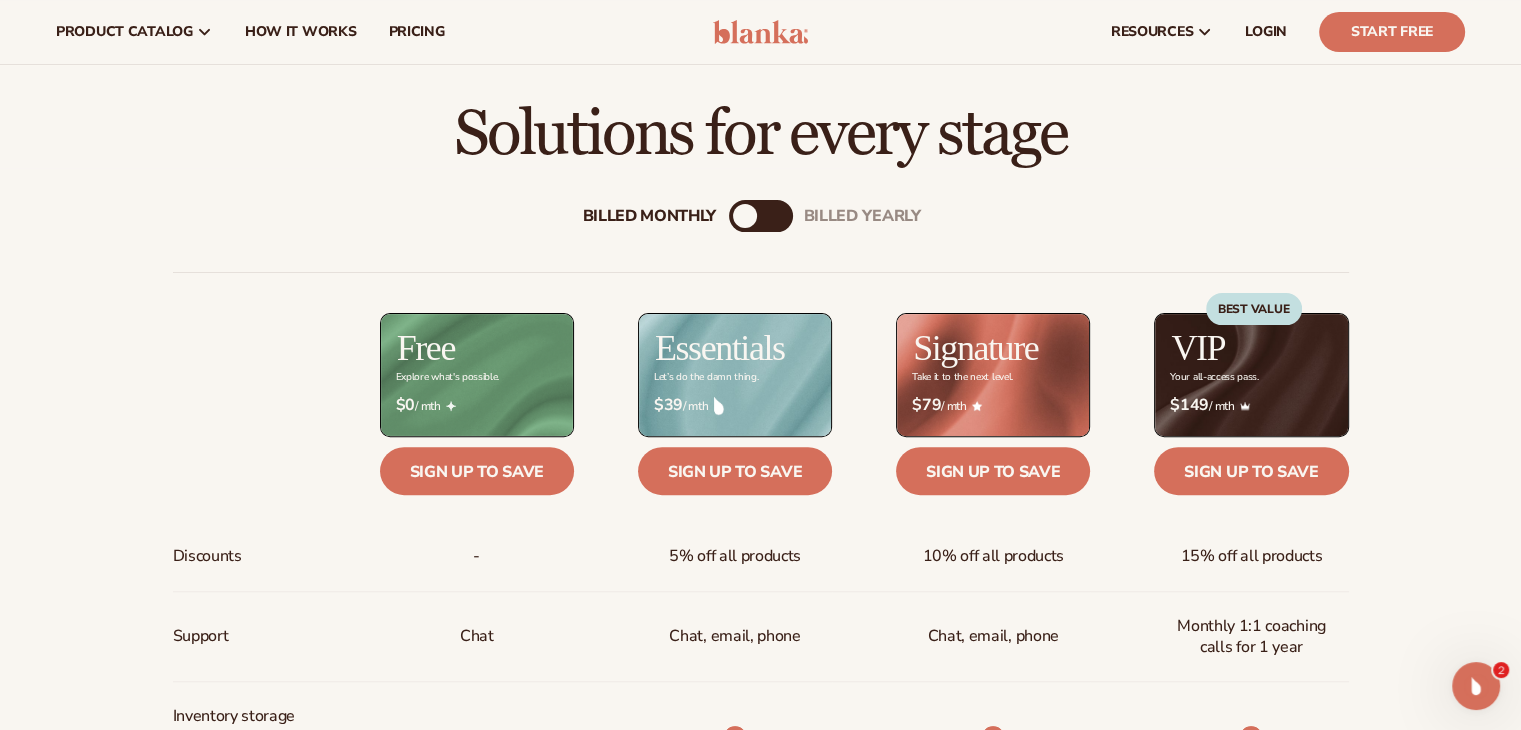 click on "Billed Monthly
billed Yearly
Billed Monthly
billed Yearly
Discounts
Support
Inventory storage &   order fulfillment
Automatic order payments
Priority order processing
Branded package inserts
Prebuilt Shopify store
Free samples" at bounding box center (761, 835) 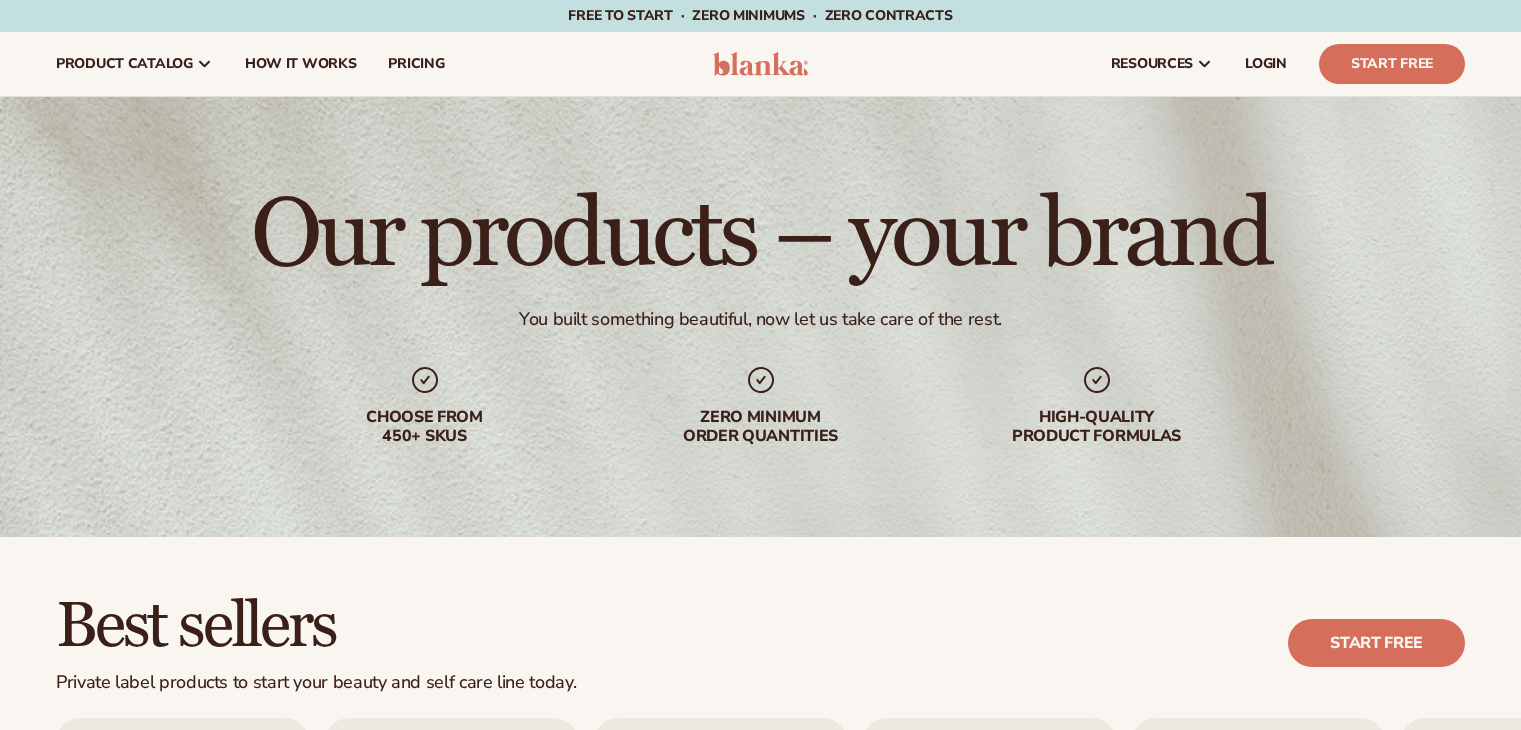 scroll, scrollTop: 600, scrollLeft: 0, axis: vertical 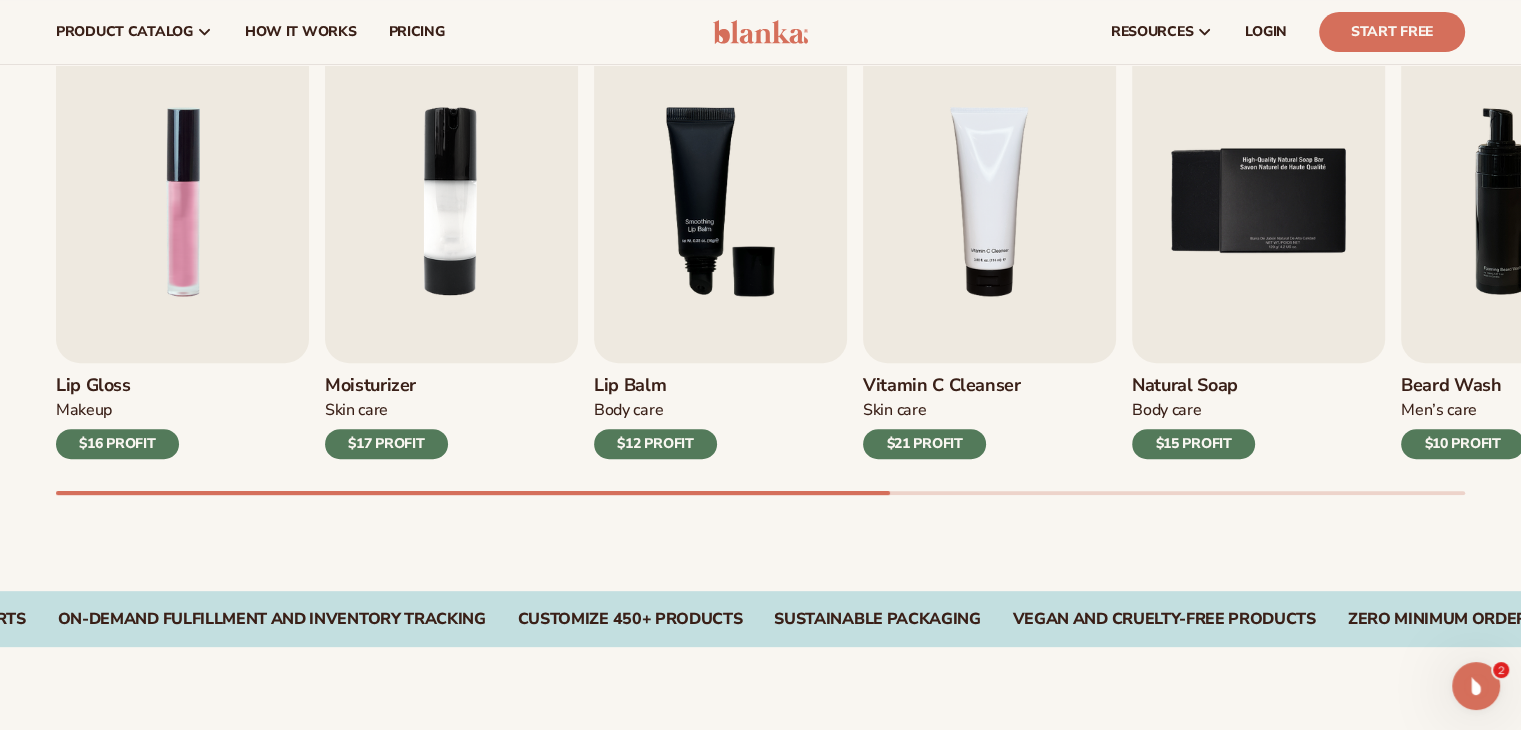 click on "resources
connect your store" at bounding box center (1154, 32) 